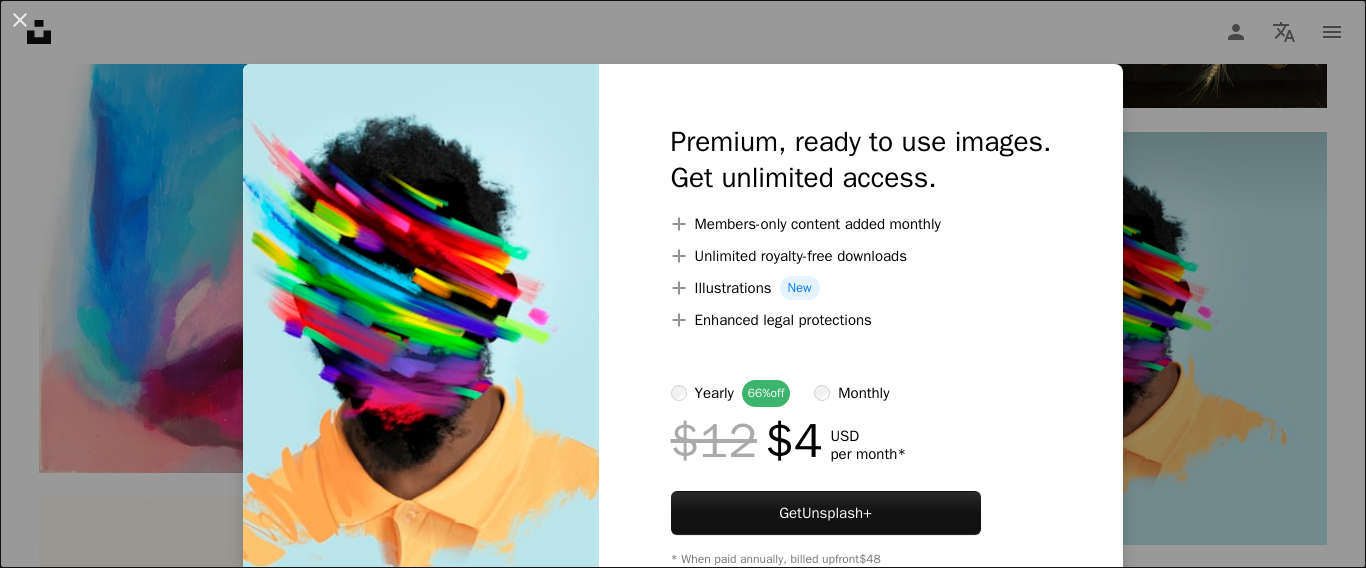 scroll, scrollTop: 1543, scrollLeft: 0, axis: vertical 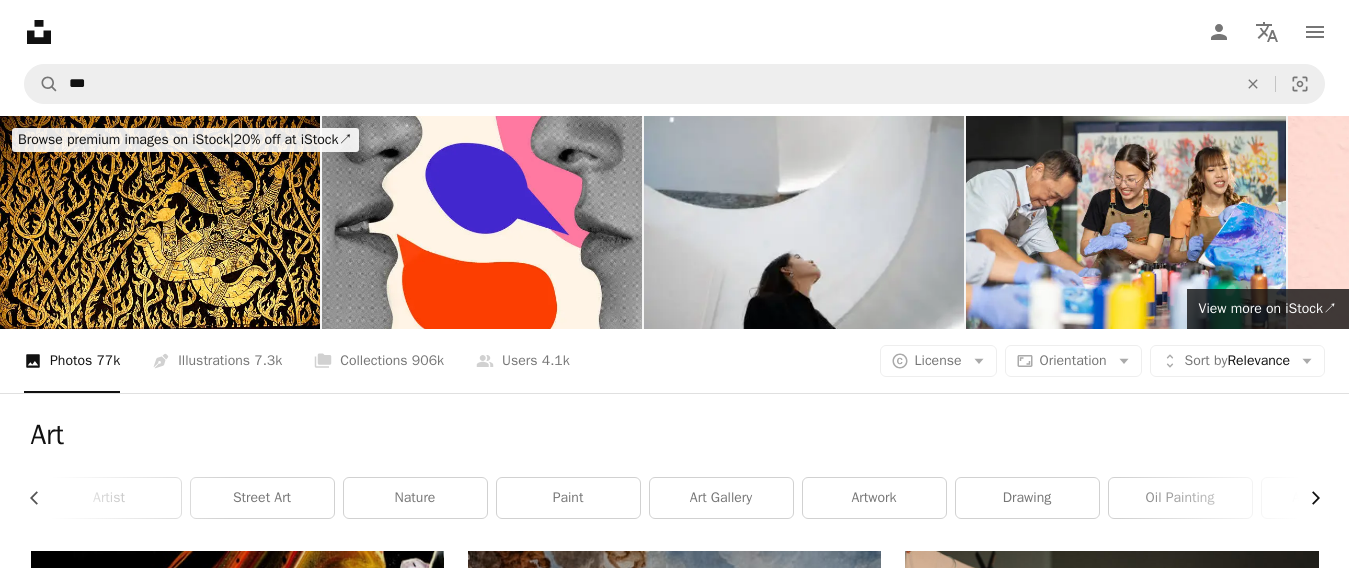 click on "Chevron right" 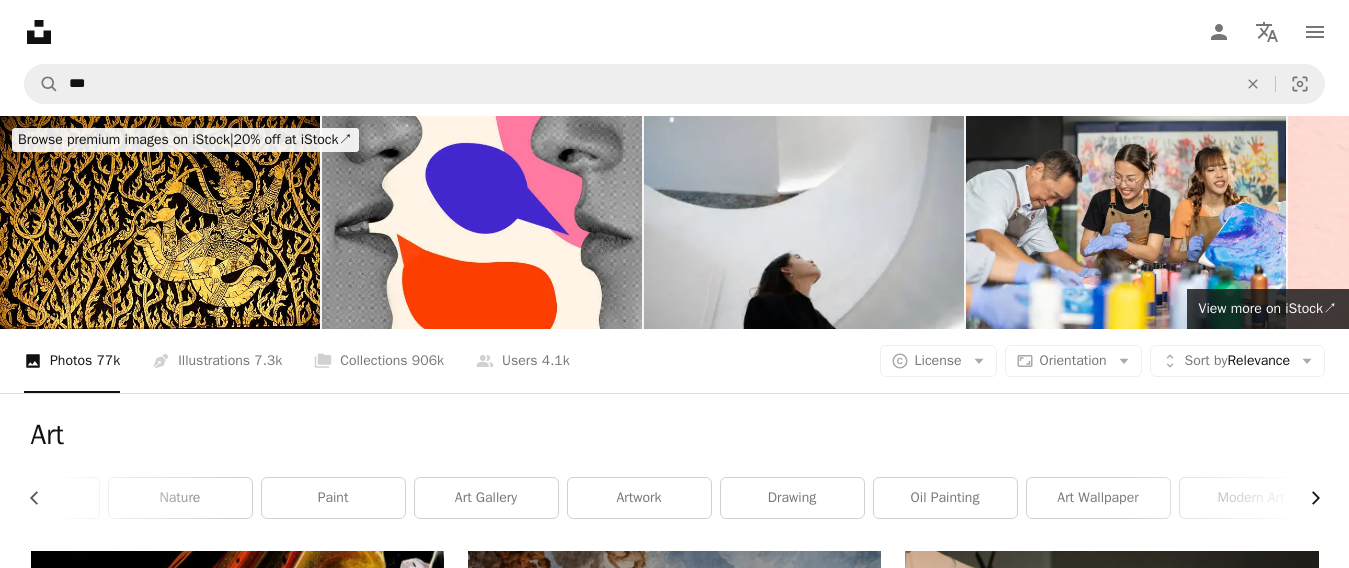 scroll, scrollTop: 0, scrollLeft: 540, axis: horizontal 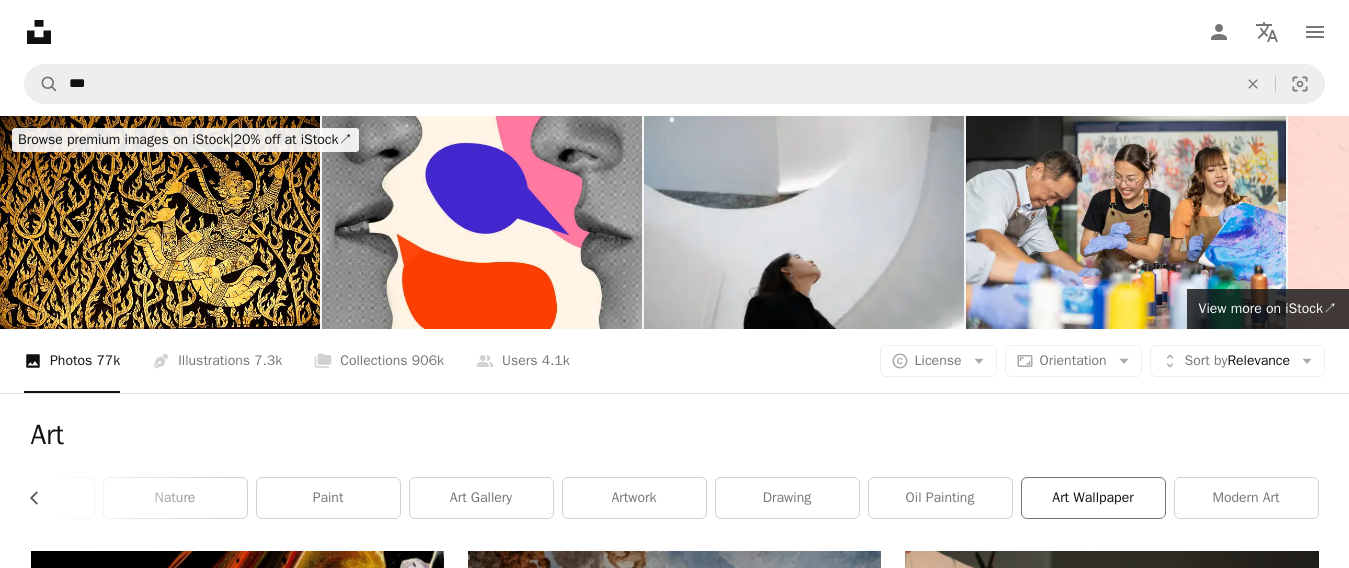 click on "art wallpaper" at bounding box center [1093, 498] 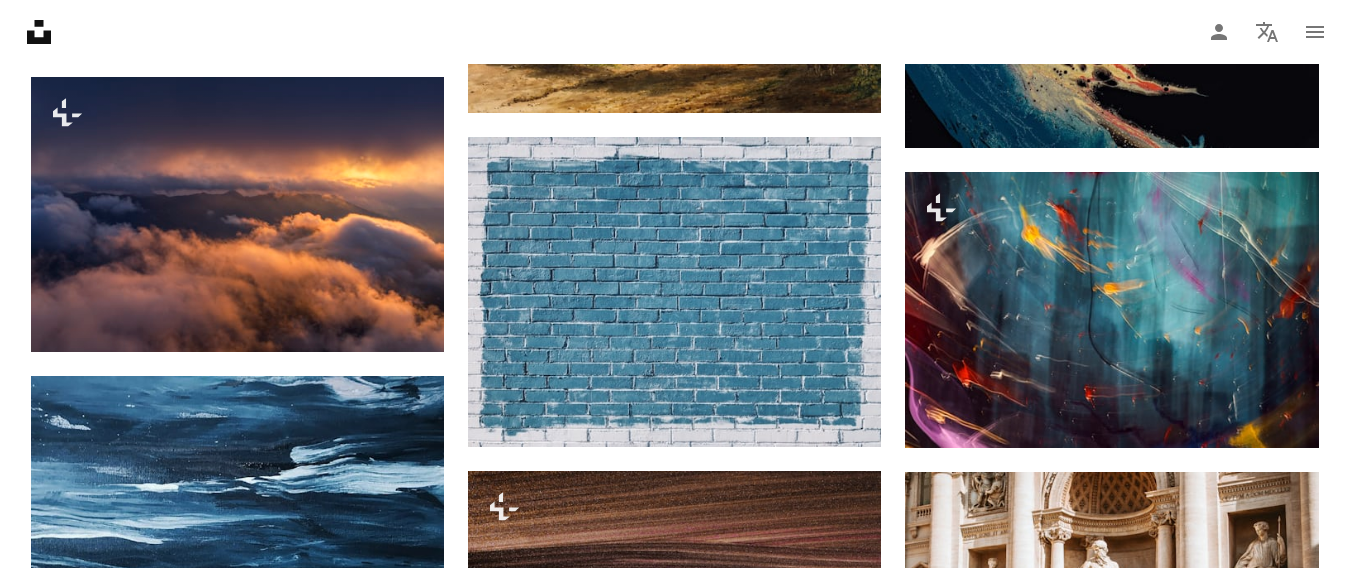 scroll, scrollTop: 1971, scrollLeft: 0, axis: vertical 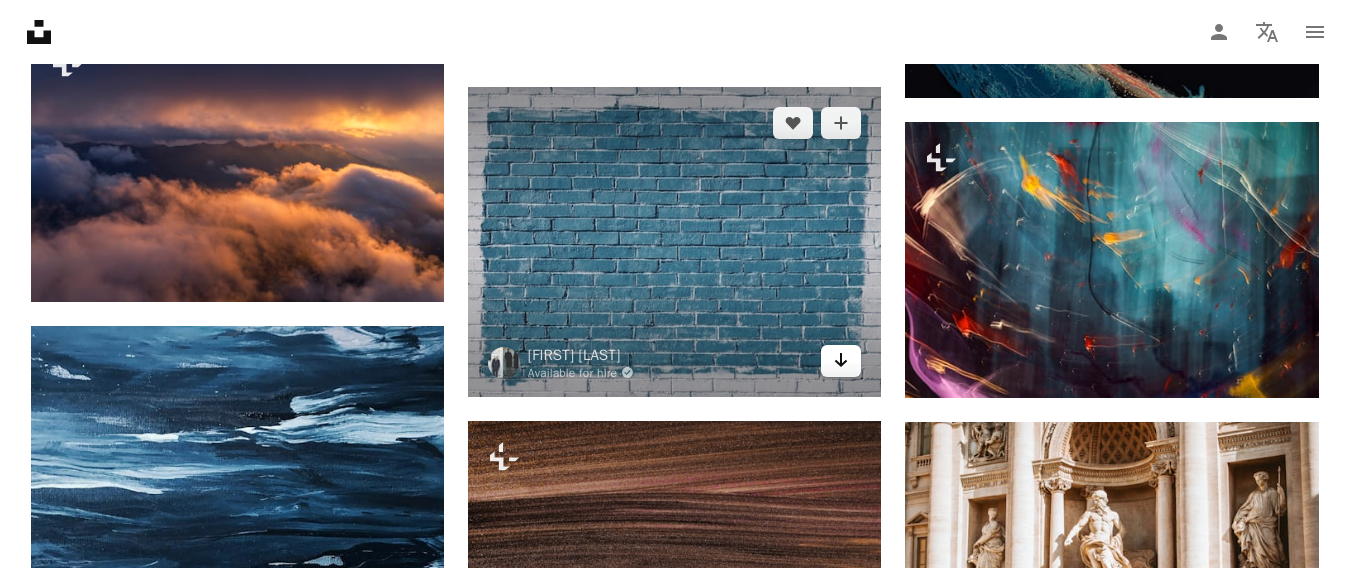 click on "Arrow pointing down" at bounding box center (841, 361) 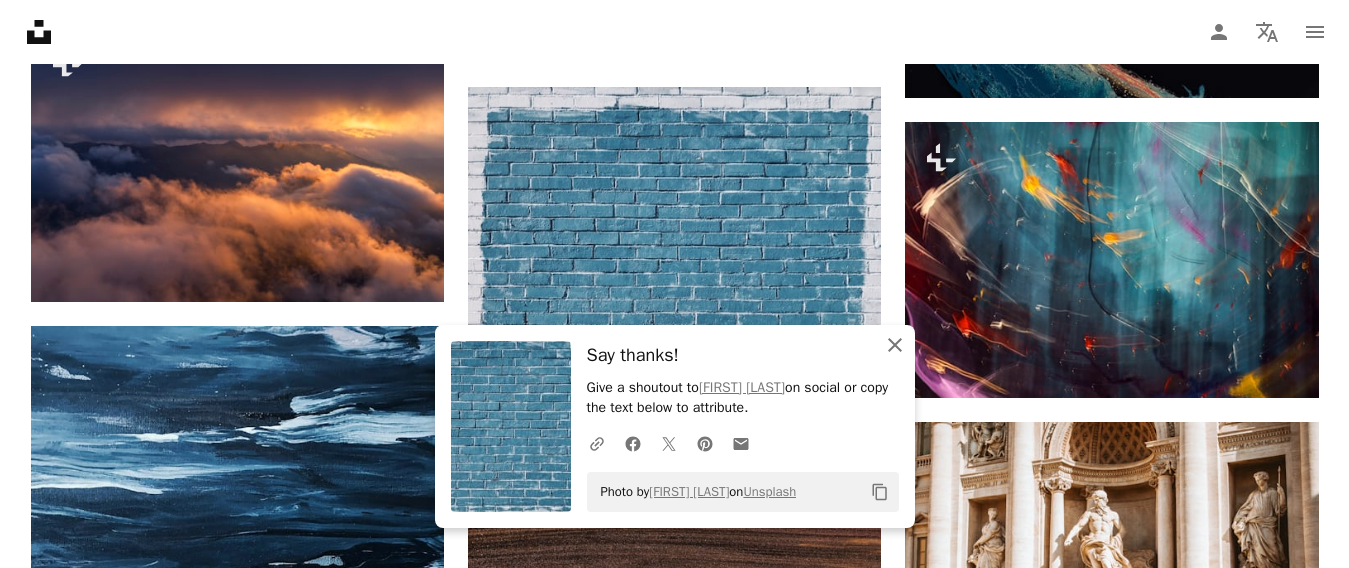 click 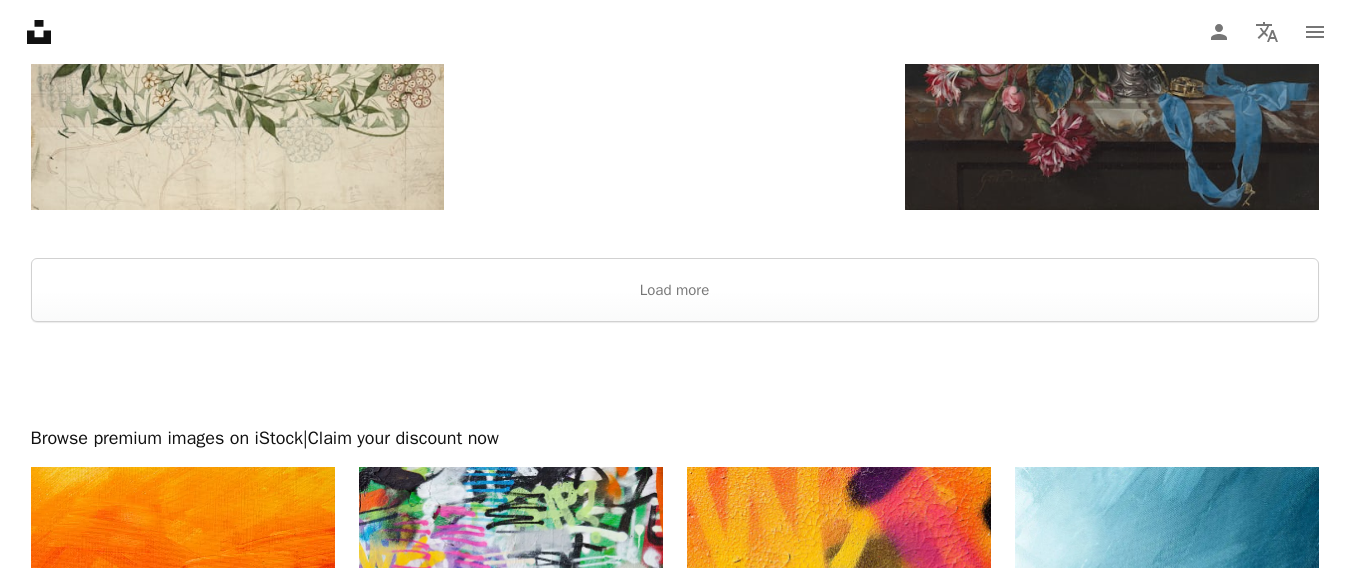 scroll, scrollTop: 3435, scrollLeft: 0, axis: vertical 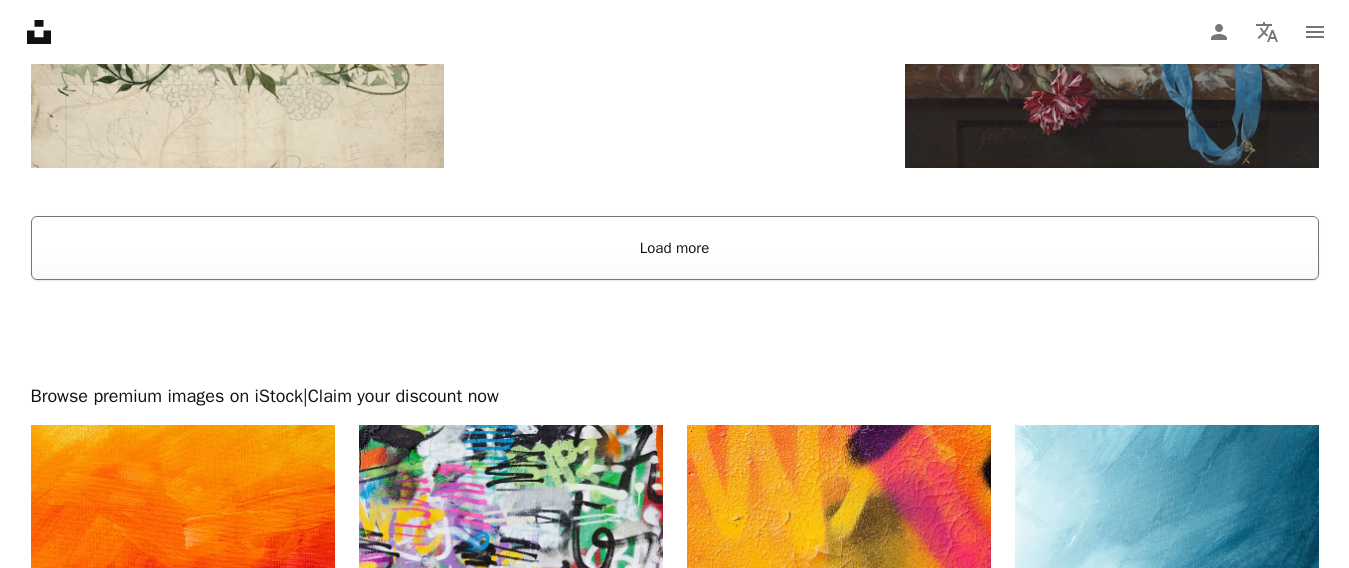 click on "Load more" at bounding box center (675, 248) 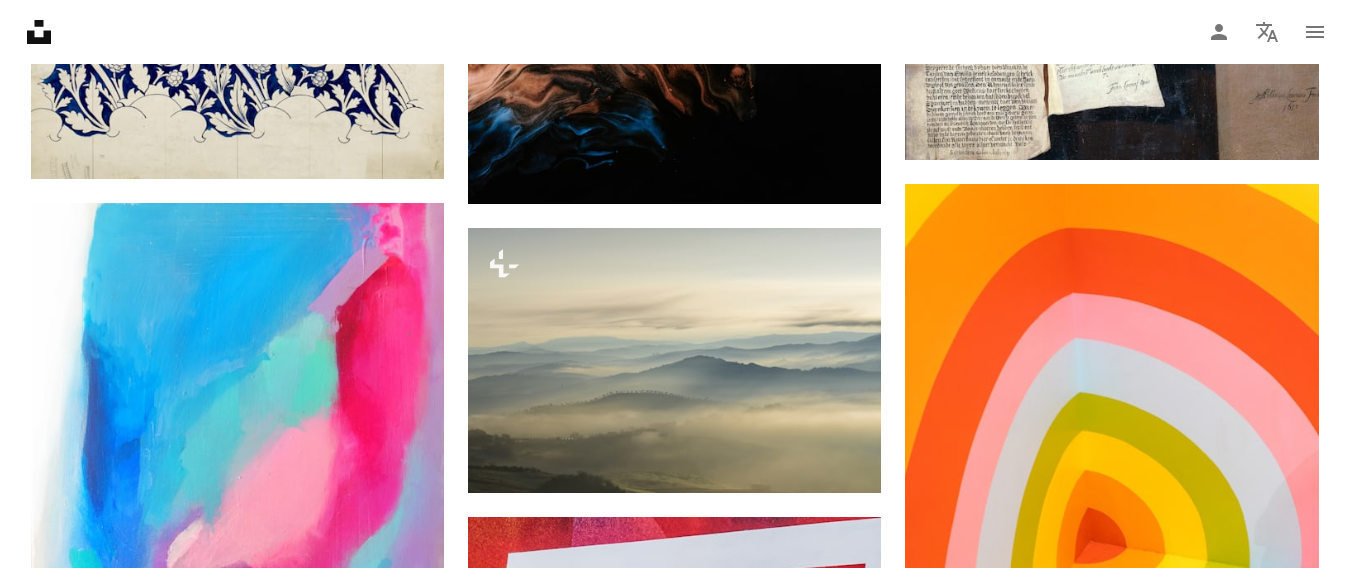 scroll, scrollTop: 6552, scrollLeft: 0, axis: vertical 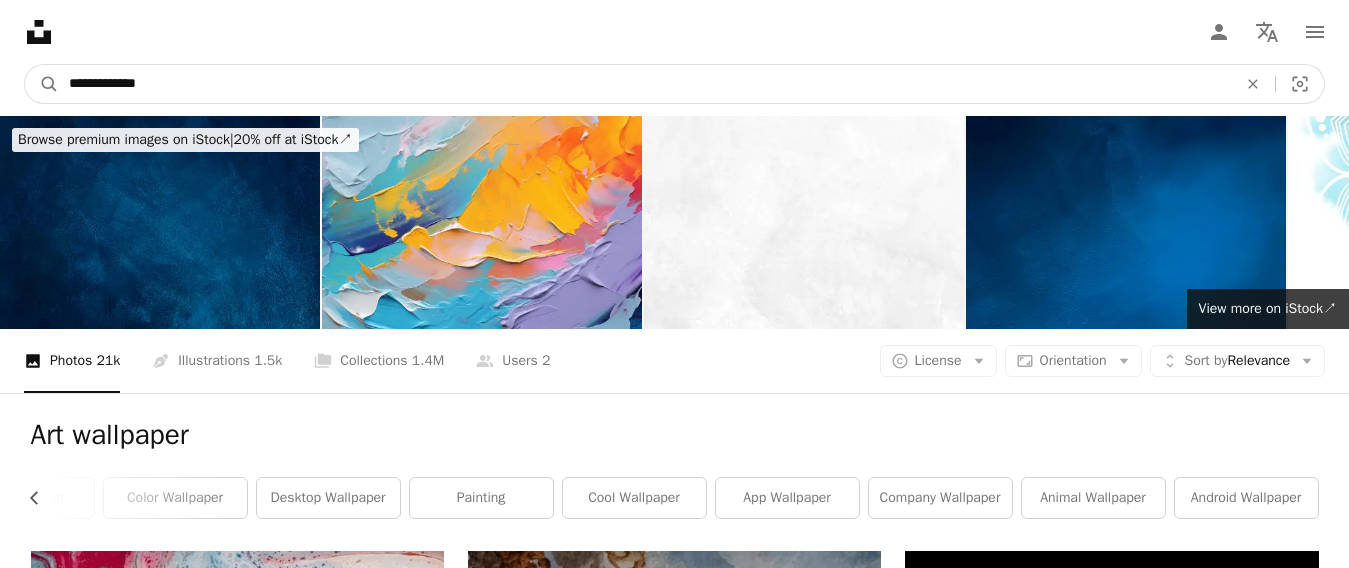 drag, startPoint x: 224, startPoint y: 80, endPoint x: 0, endPoint y: 61, distance: 224.80435 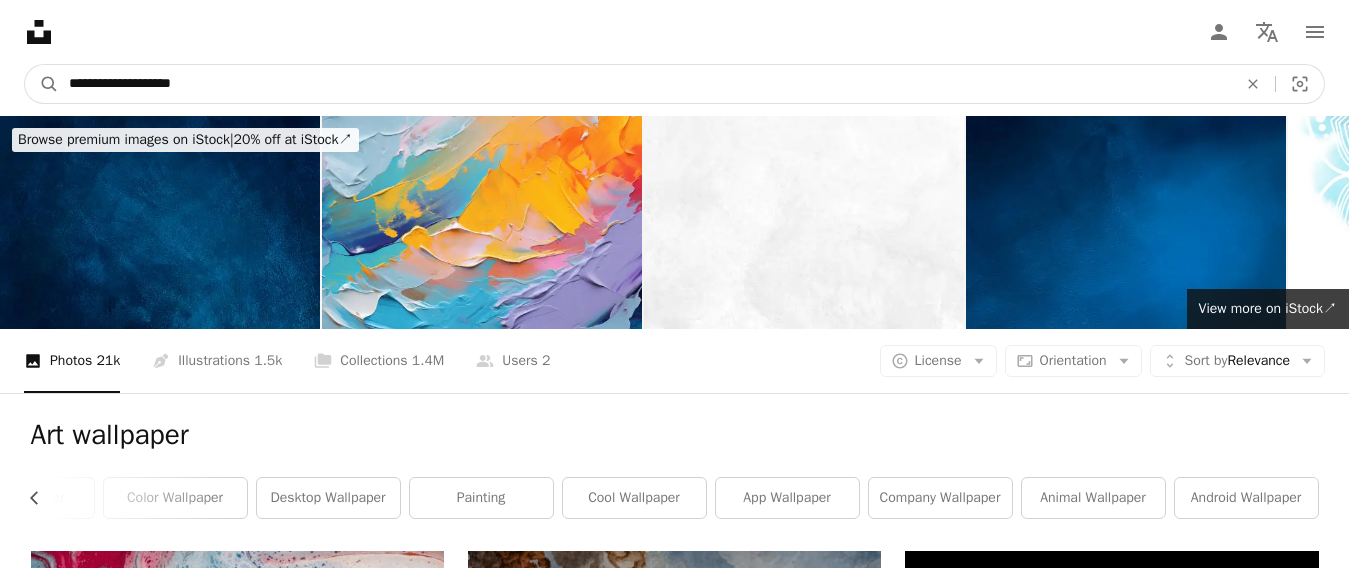 type on "**********" 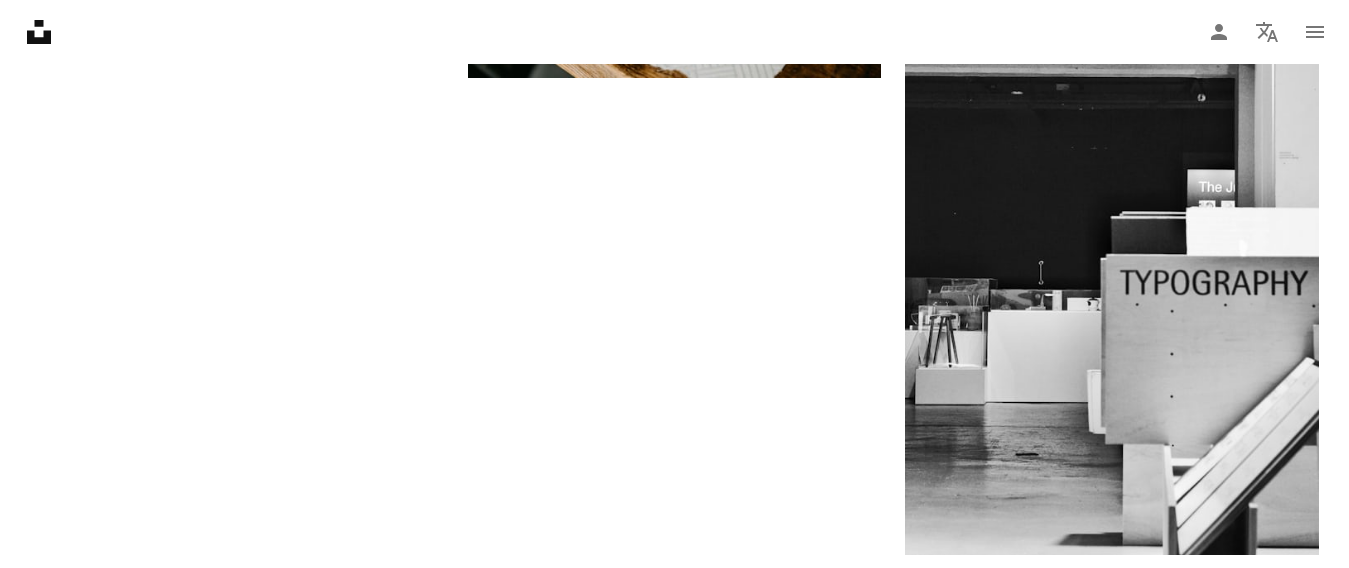 scroll, scrollTop: 3120, scrollLeft: 0, axis: vertical 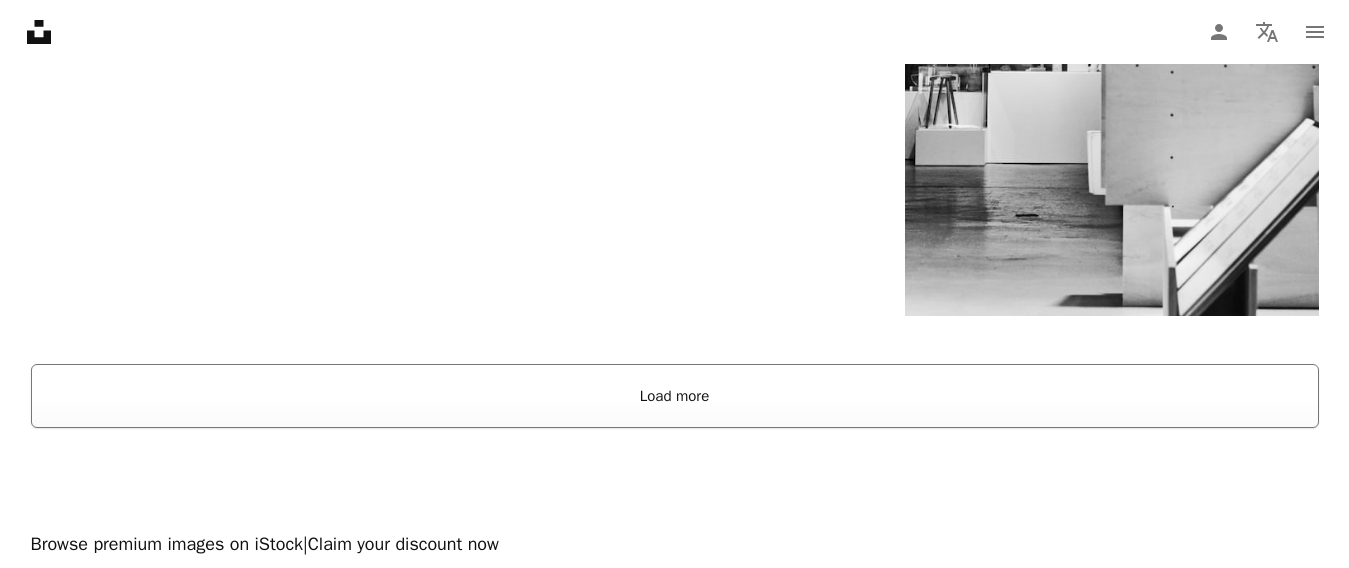 click on "Load more" at bounding box center [675, 396] 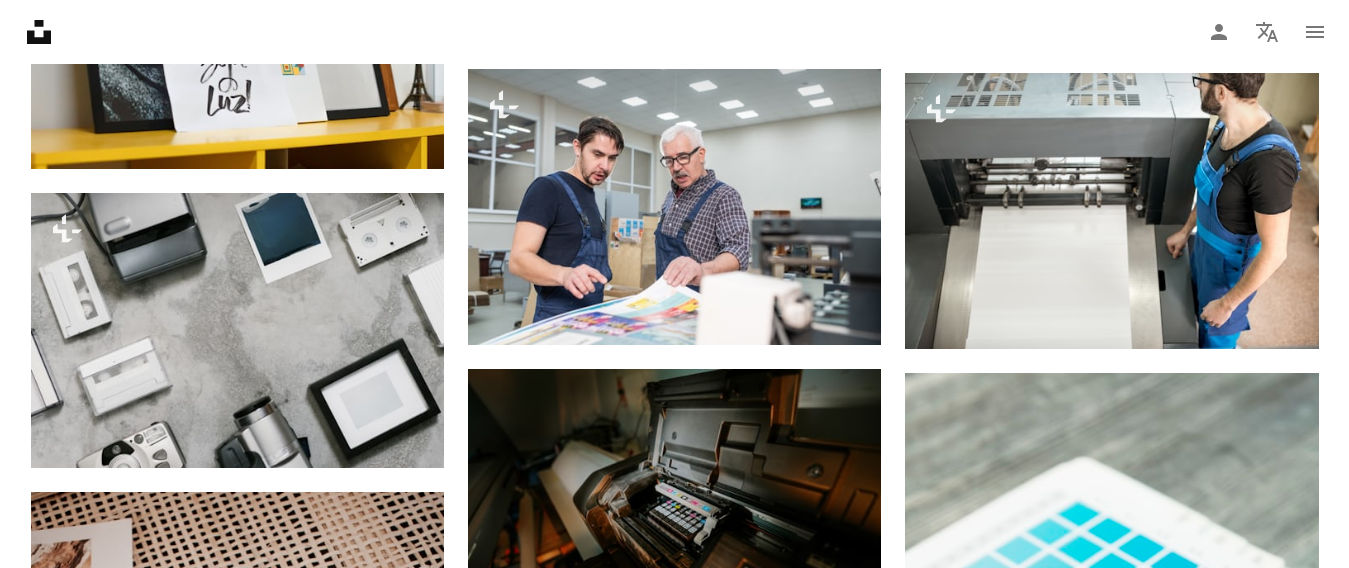 scroll, scrollTop: 8895, scrollLeft: 0, axis: vertical 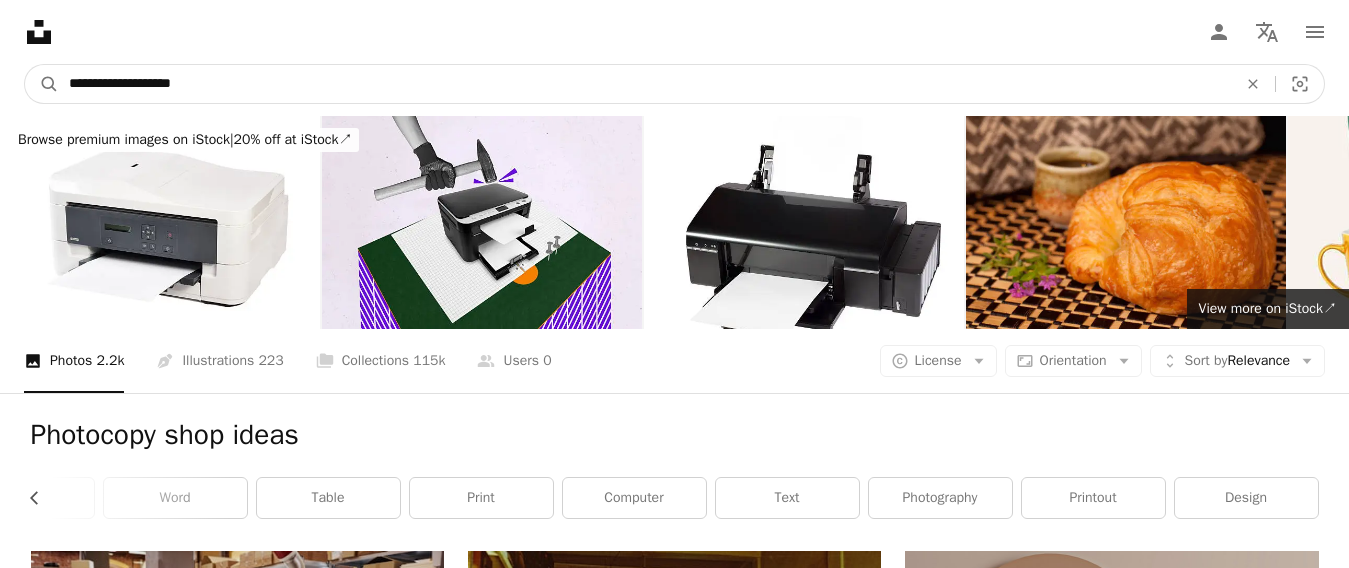 drag, startPoint x: 274, startPoint y: 82, endPoint x: 0, endPoint y: 42, distance: 276.90433 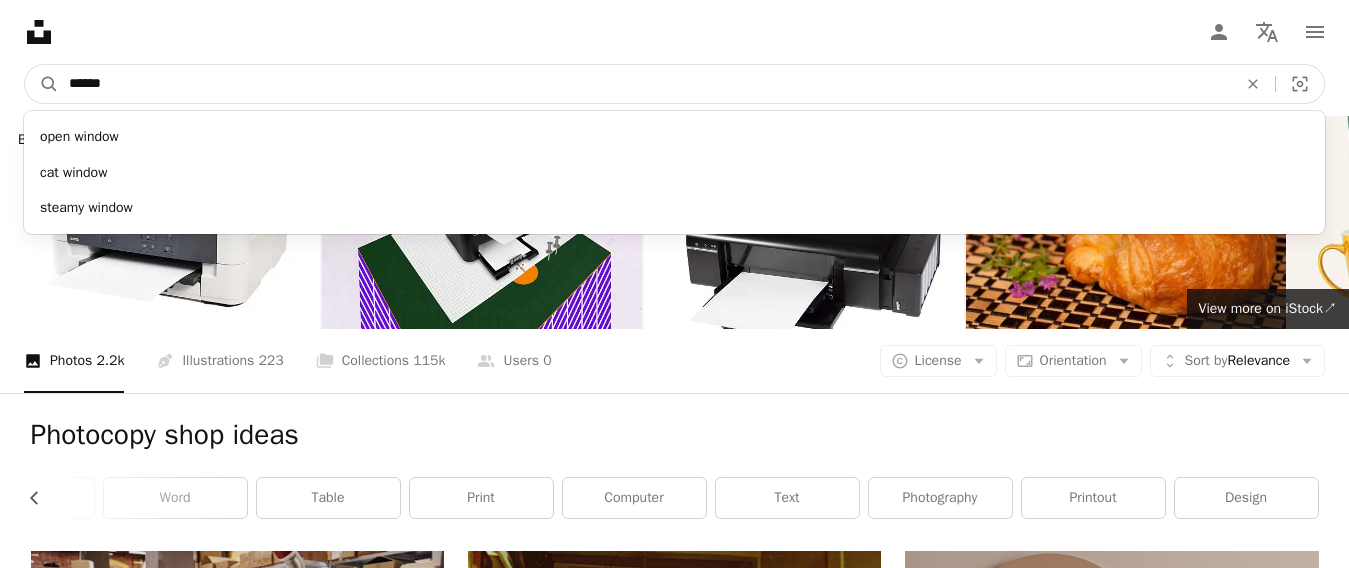 type on "******" 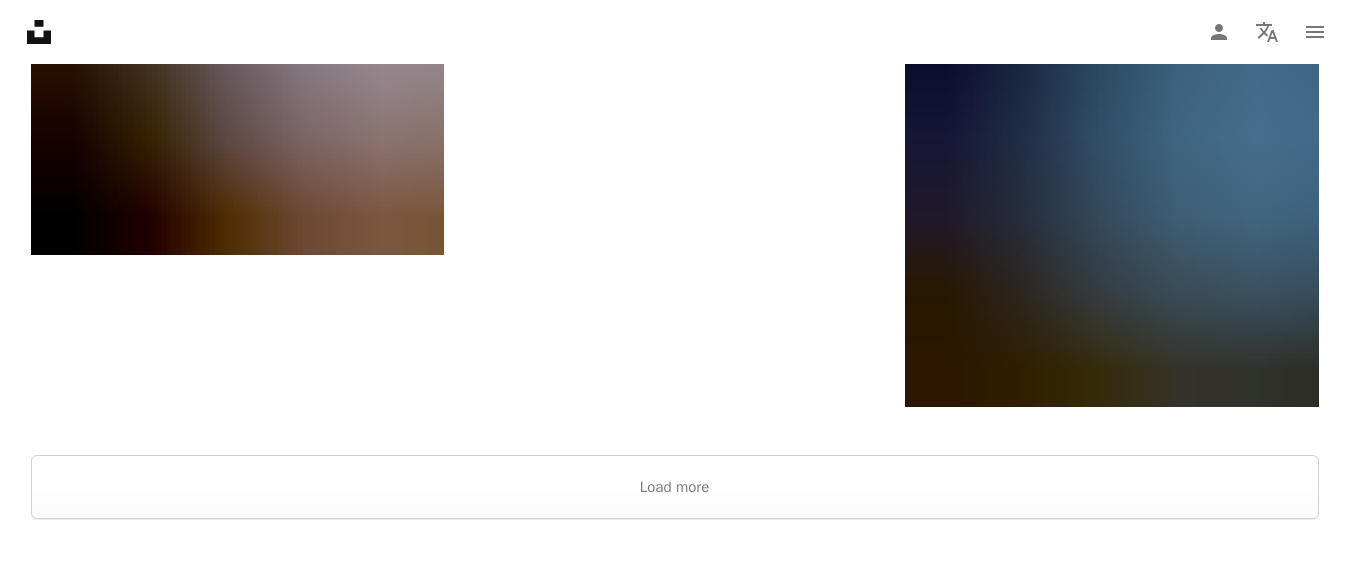 scroll, scrollTop: 3796, scrollLeft: 0, axis: vertical 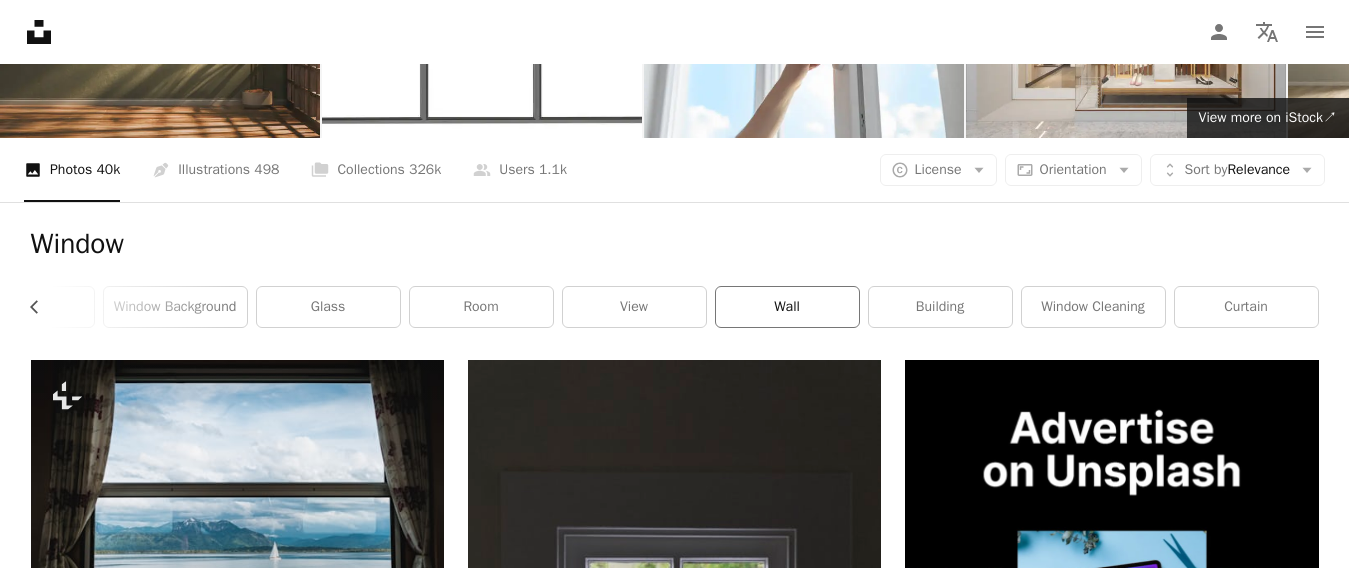 click on "Window Chevron left windows window view open window door window background glass room view wall building window cleaning curtain" at bounding box center (675, 281) 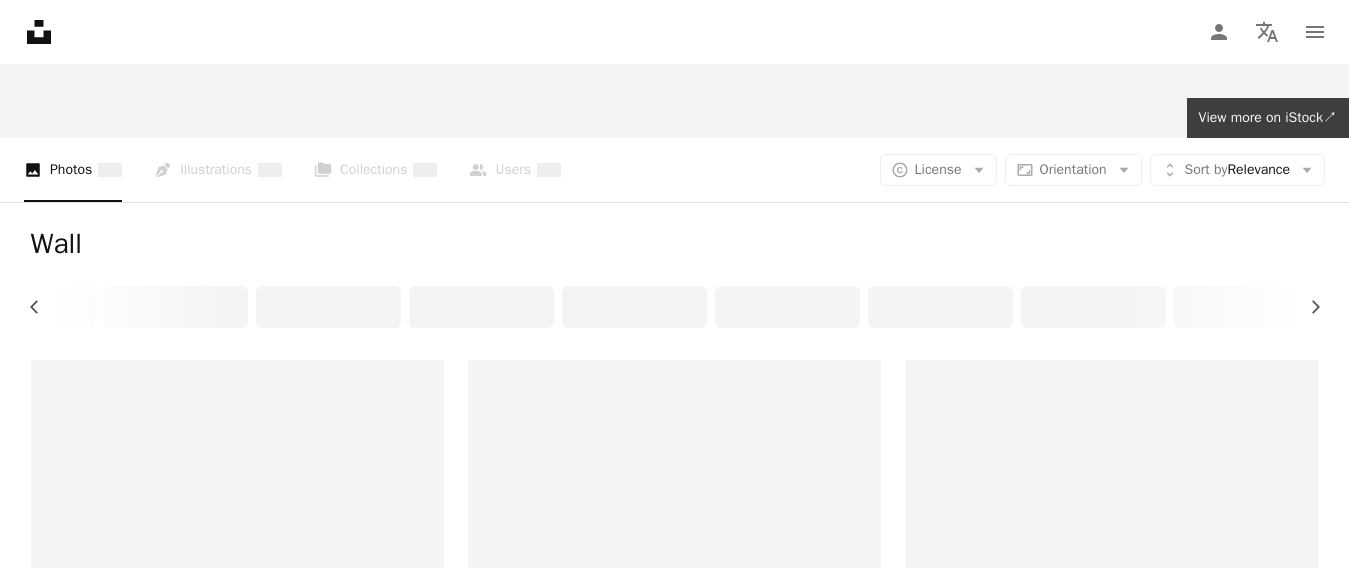 scroll, scrollTop: 0, scrollLeft: 0, axis: both 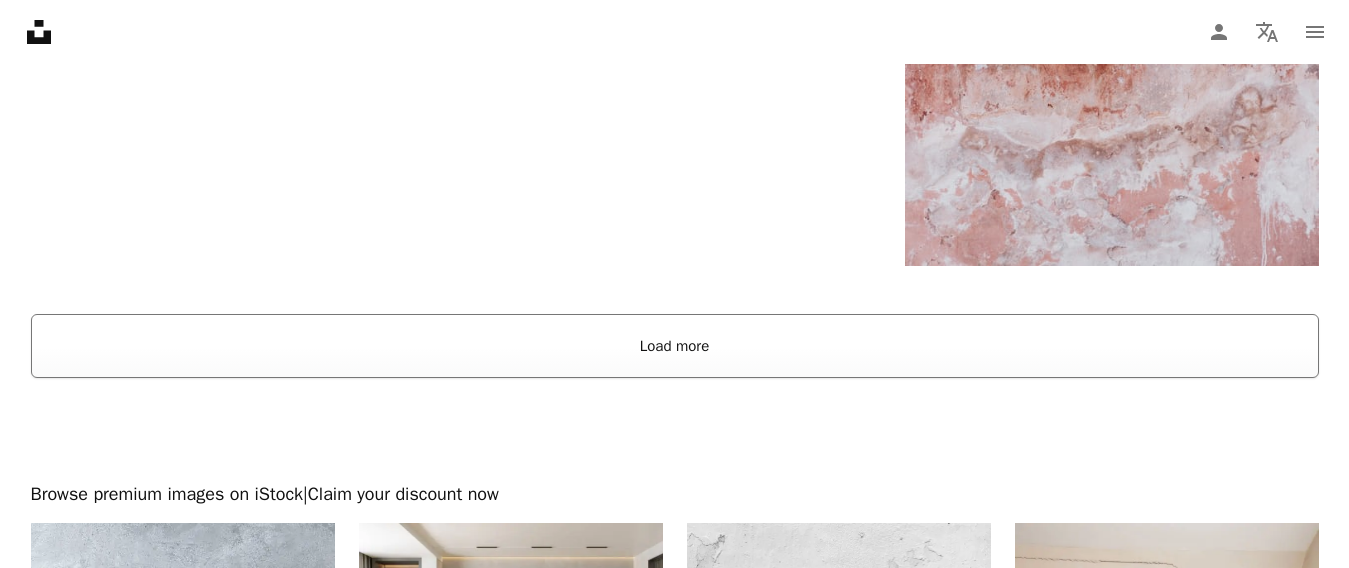click on "Load more" at bounding box center (675, 346) 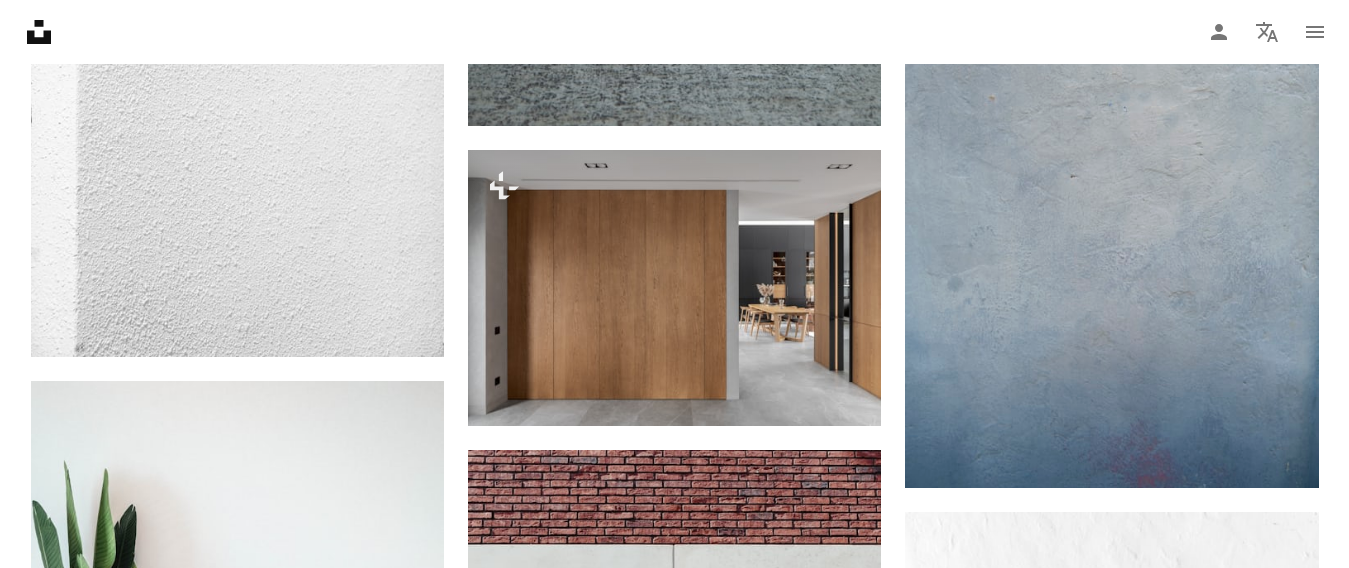 scroll, scrollTop: 7254, scrollLeft: 0, axis: vertical 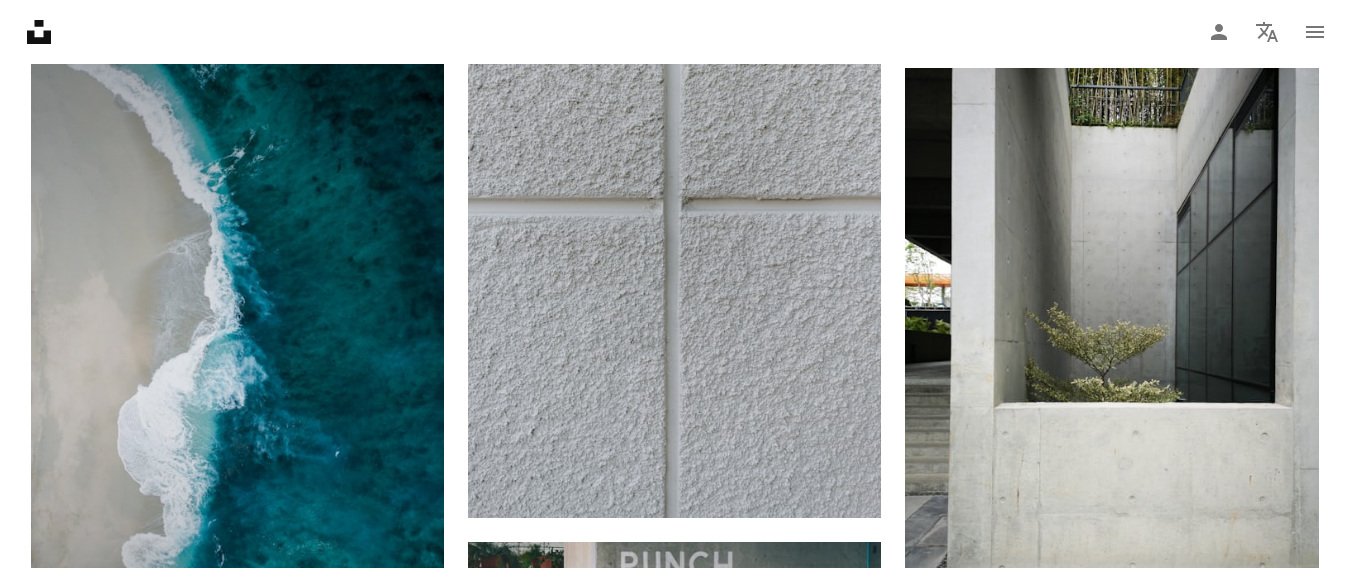 click at bounding box center (237, 371) 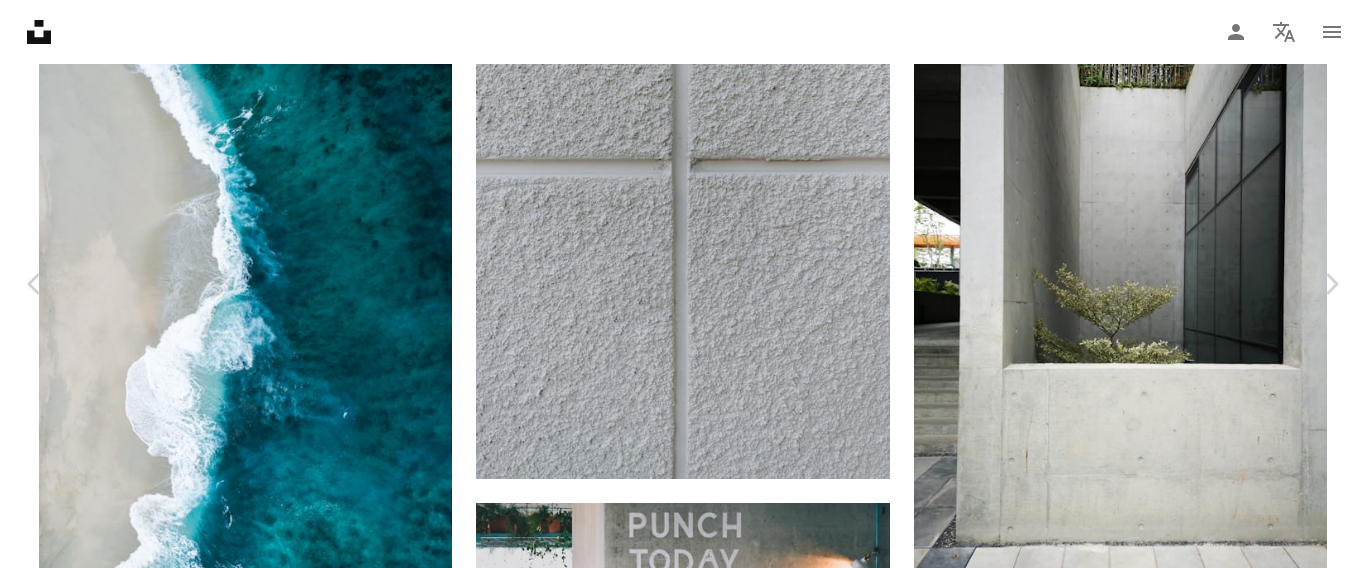 click on "**********" at bounding box center (683, -26775) 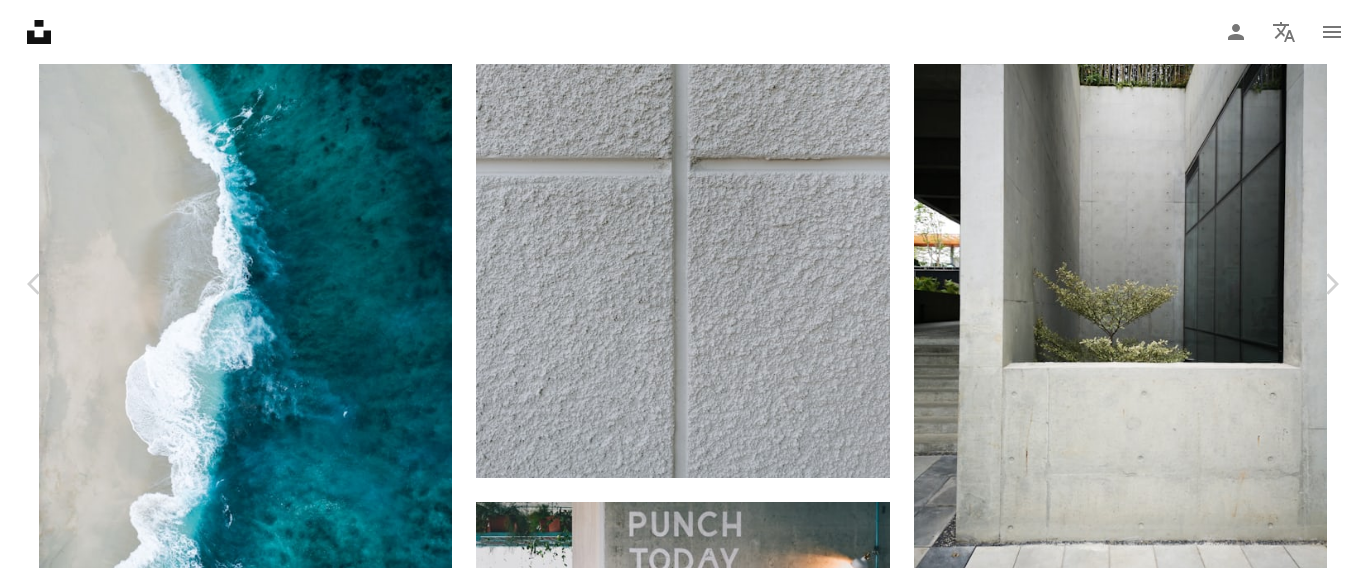 click on "**********" at bounding box center (683, -26776) 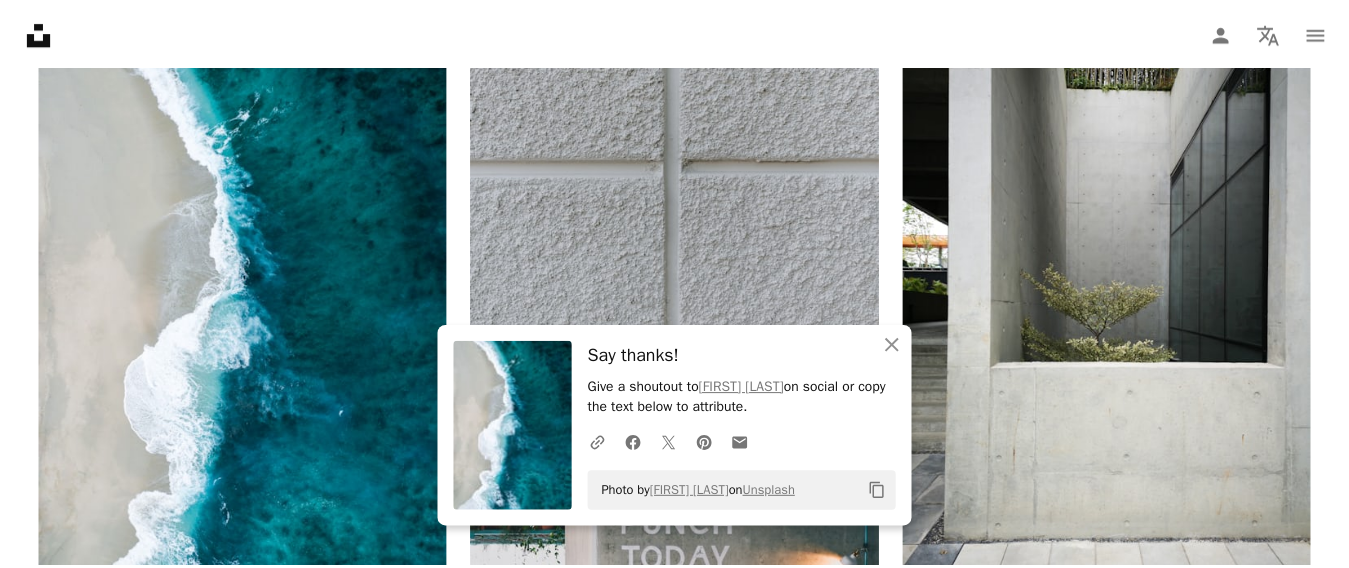 scroll, scrollTop: 57642, scrollLeft: 0, axis: vertical 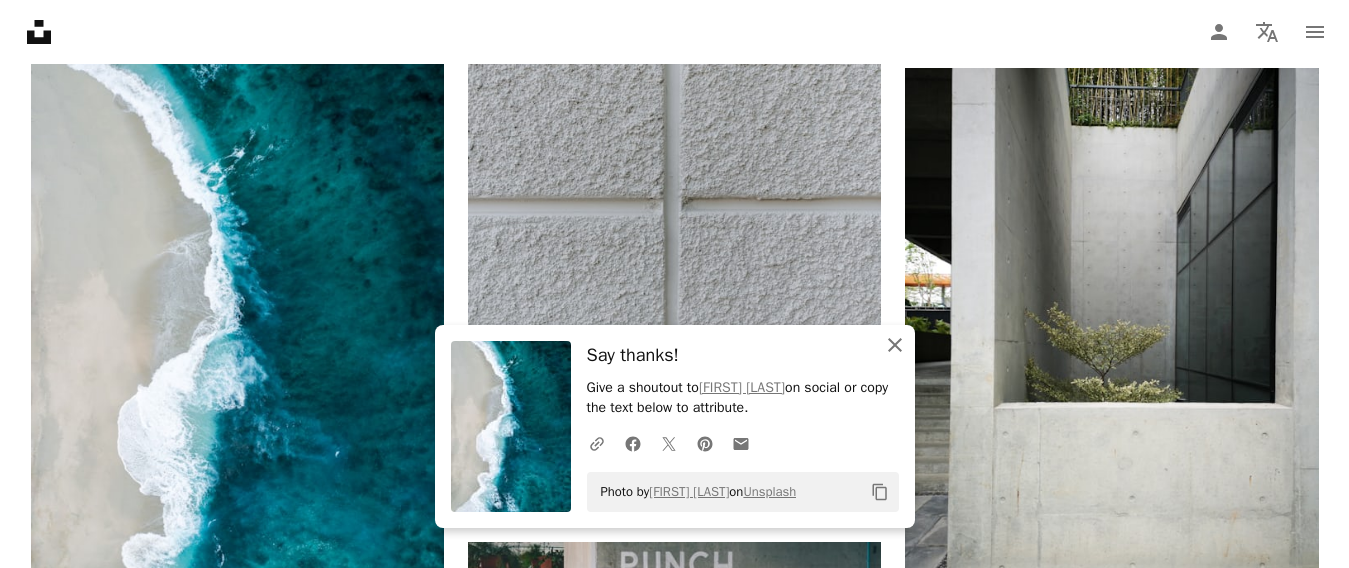 click on "An X shape" 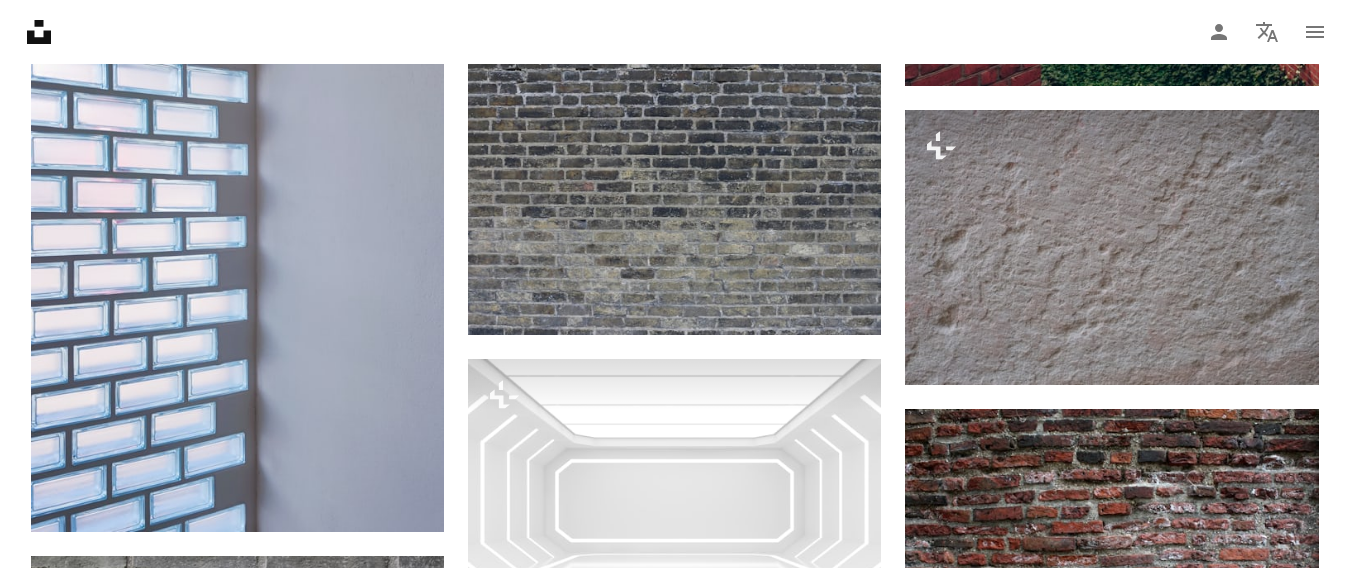 scroll, scrollTop: 103801, scrollLeft: 0, axis: vertical 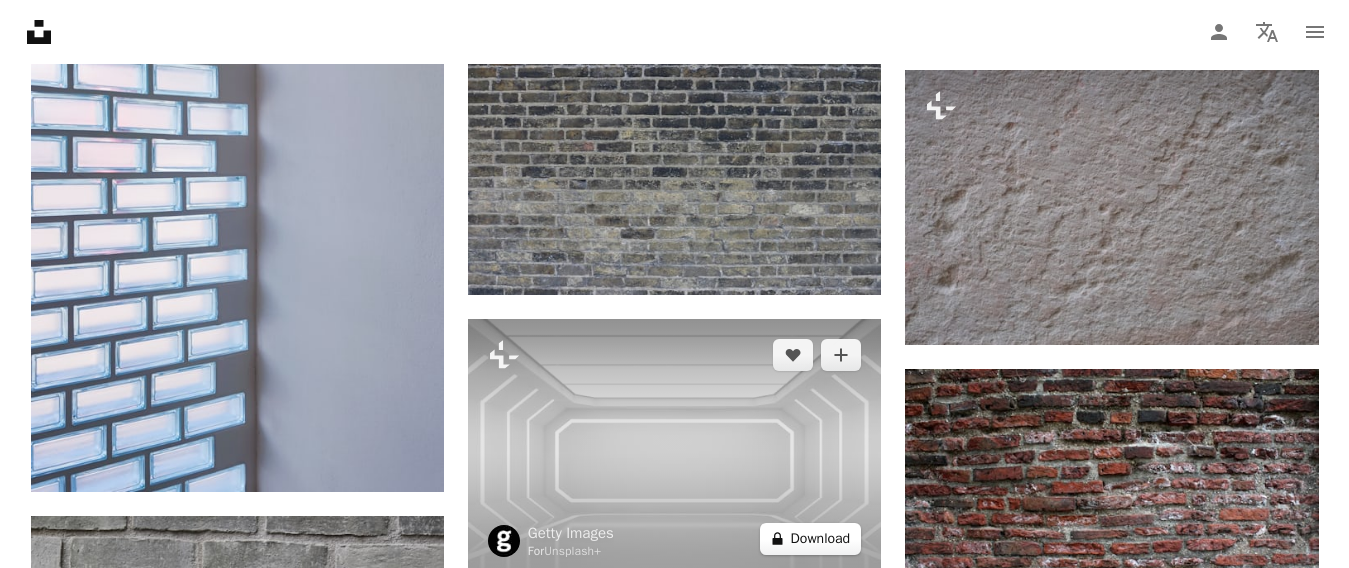 click on "A lock   Download" at bounding box center (811, 539) 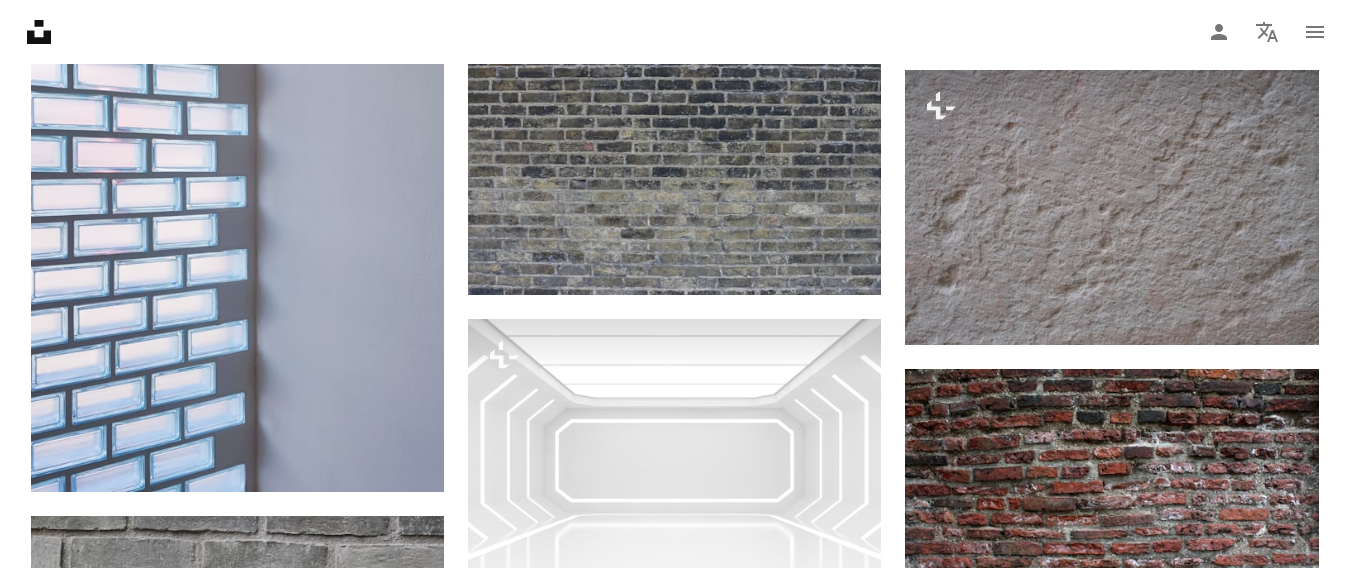 click on "Plus sign for Unsplash+ A heart A plus sign Getty Images For  Unsplash+ A lock   Download Plus sign for Unsplash+ A heart A plus sign Getty Images For  Unsplash+ A lock   Download A heart A plus sign [FIRST] [LAST] Available for hire A checkmark inside of a circle Arrow pointing down A heart A plus sign [FIRST] [LAST] Available for hire A checkmark inside of a circle Arrow pointing down A heart A plus sign [FIRST] [LAST] Arrow pointing down A heart A plus sign [FIRST] [LAST] Arrow pointing down A heart A plus sign [FIRST] [LAST] Available for hire A checkmark inside of a circle Arrow pointing down Plus sign for Unsplash+ A heart A plus sign [FIRST] For  Unsplash+ A lock   Download A heart A plus sign [FIRST] Available for hire A checkmark inside of a circle Arrow pointing down A heart A plus sign [FIRST] Arrow pointing down –– ––– –––  –– ––– –  ––– –––  ––––  –   – –– –––  – – ––– –– –– –––– ––" at bounding box center (675, -49946) 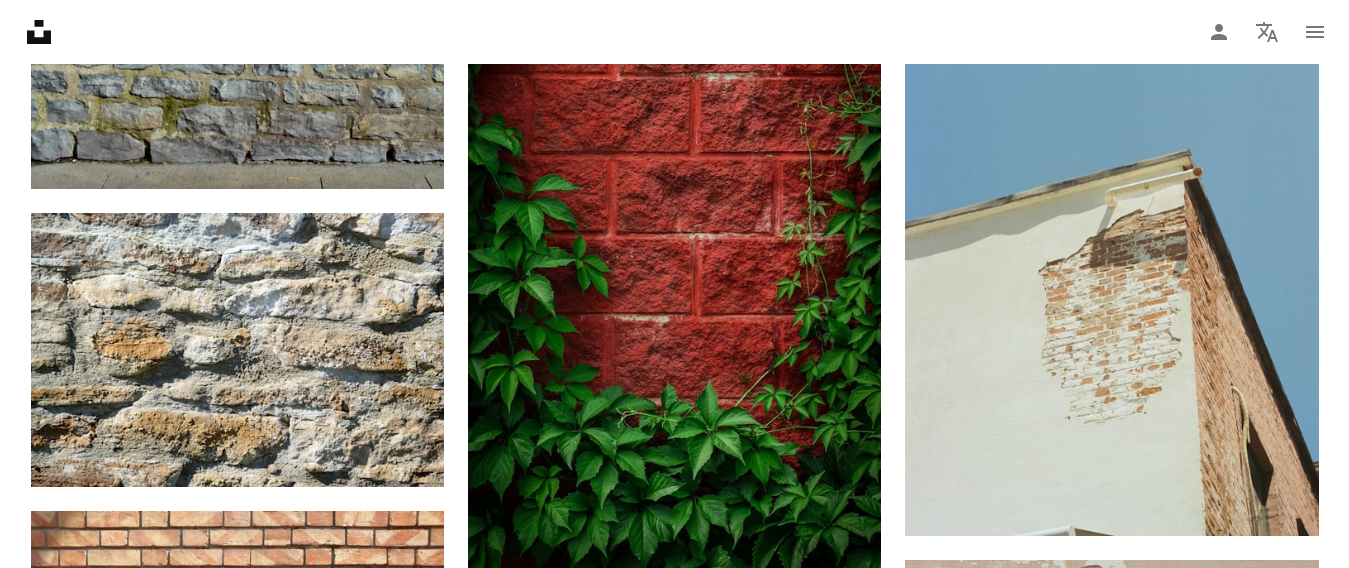 scroll, scrollTop: 137361, scrollLeft: 0, axis: vertical 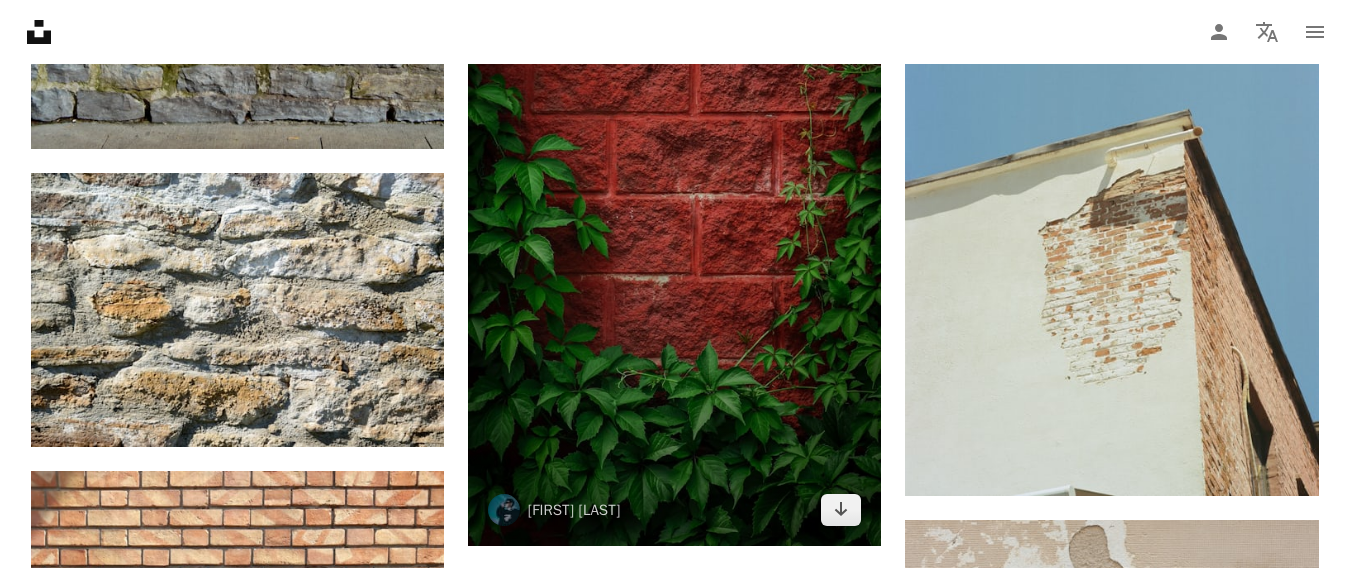 click at bounding box center (674, 178) 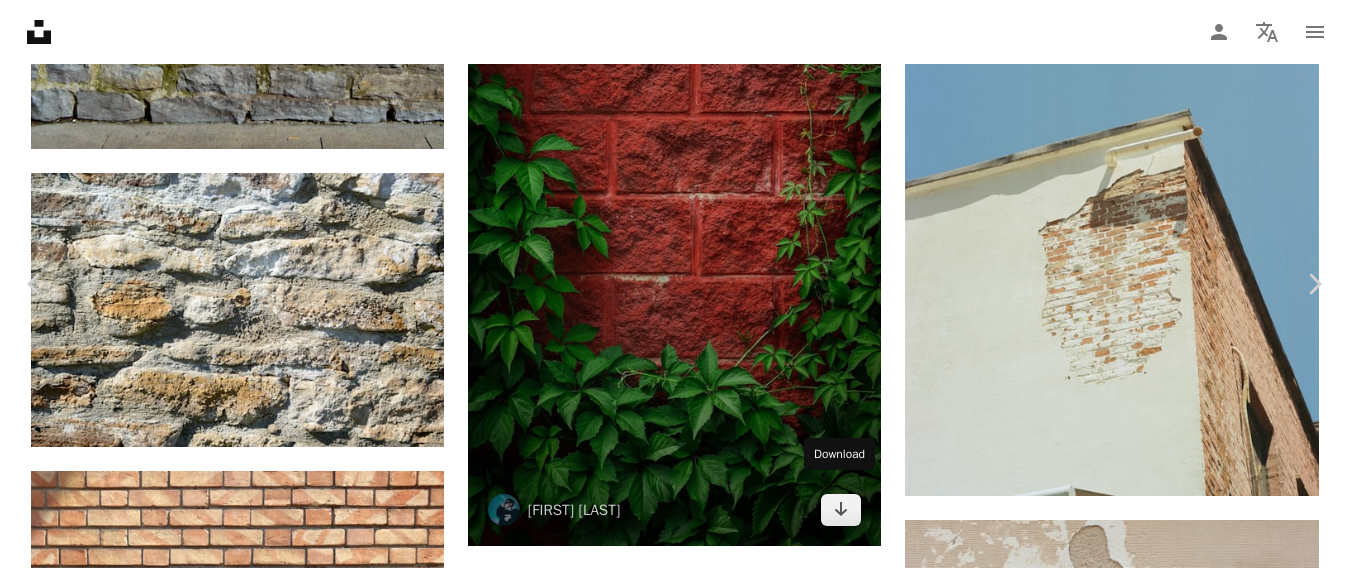 click on "Chevron down" 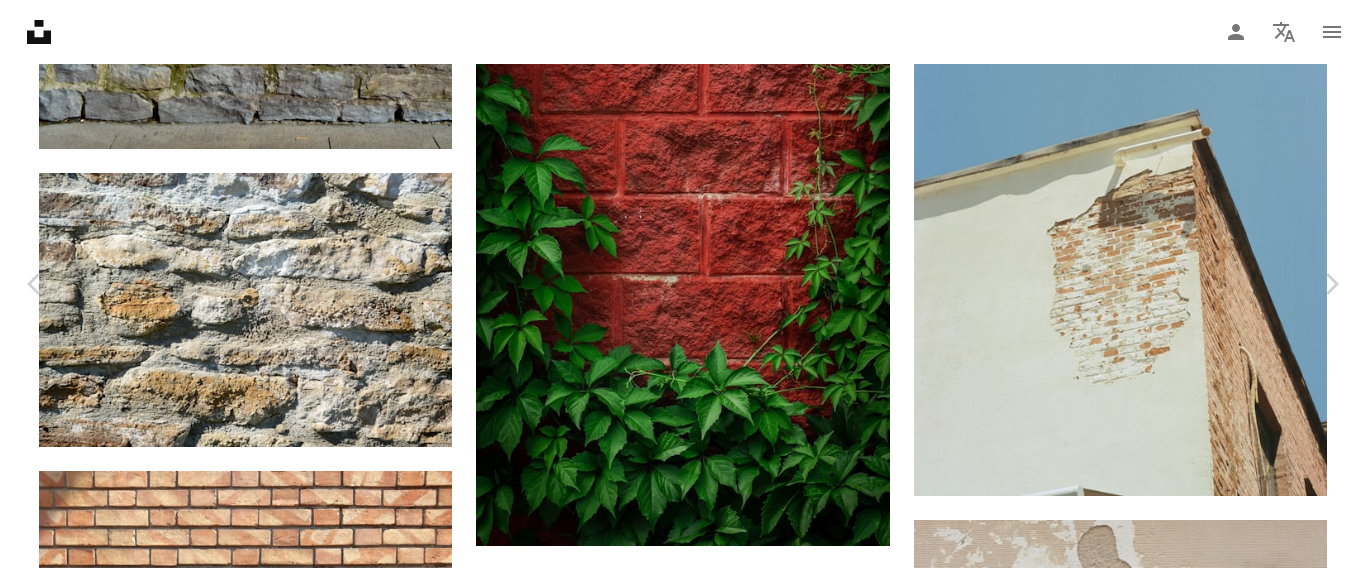 click on "Chevron down" 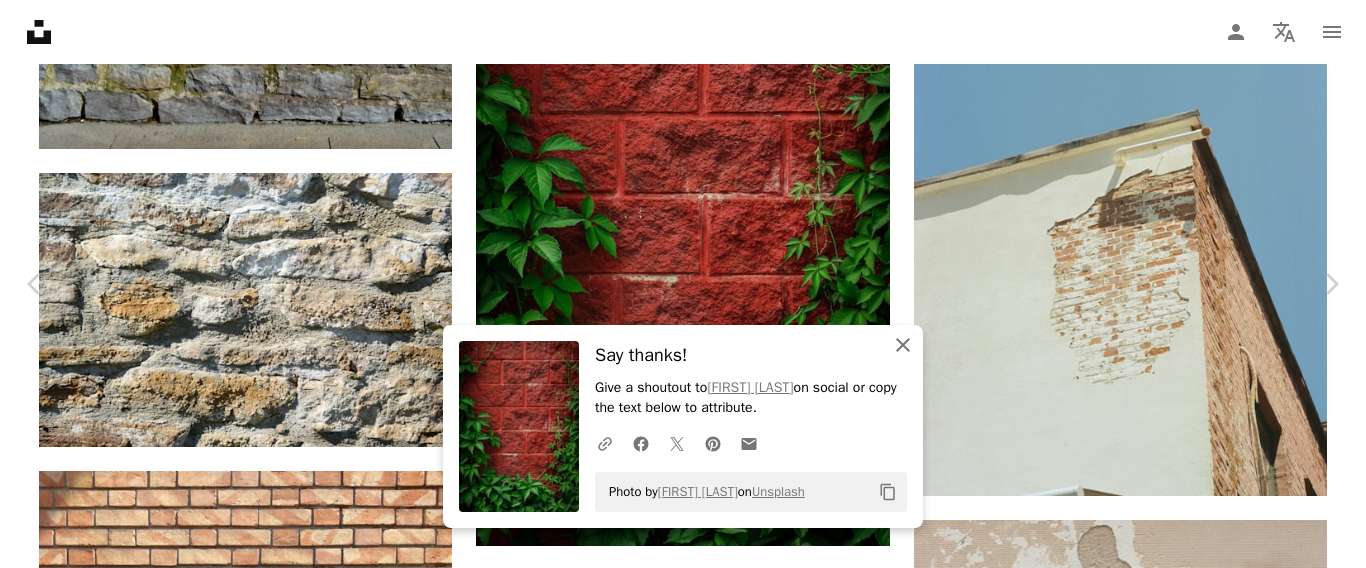 click on "An X shape" 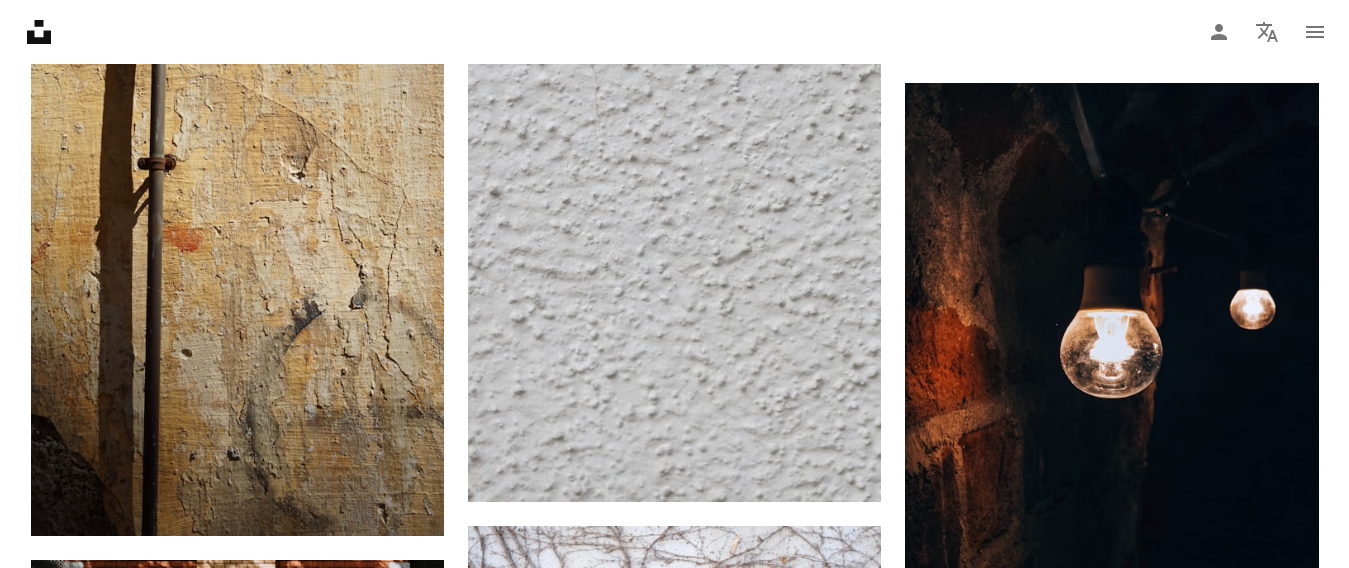 scroll, scrollTop: 147241, scrollLeft: 0, axis: vertical 